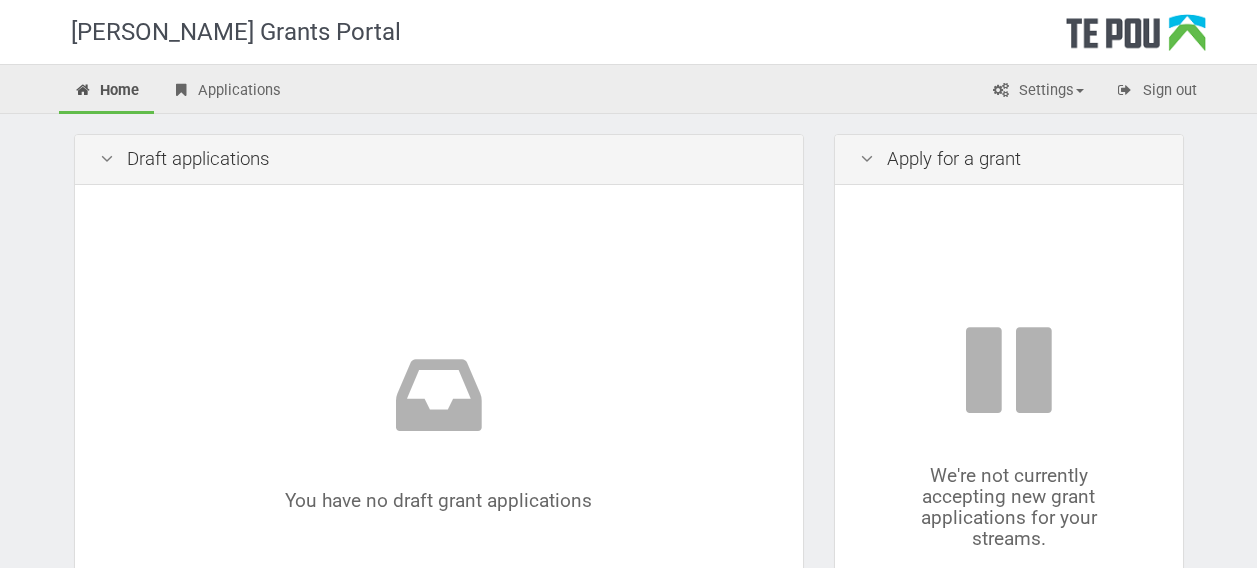 scroll, scrollTop: 0, scrollLeft: 0, axis: both 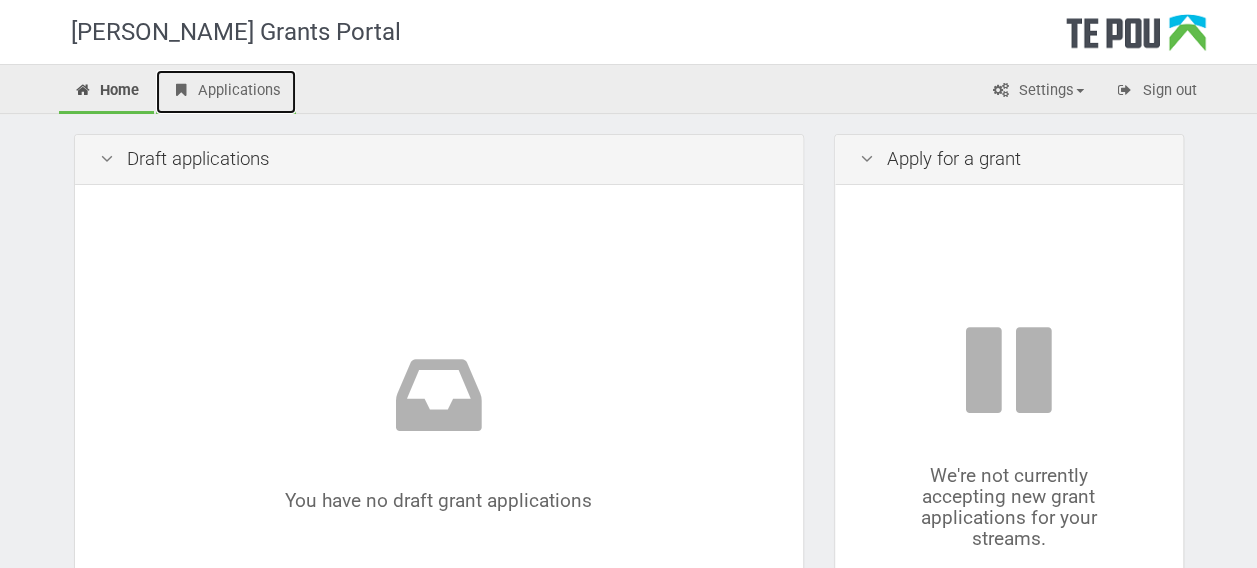 click on "Applications" at bounding box center (226, 92) 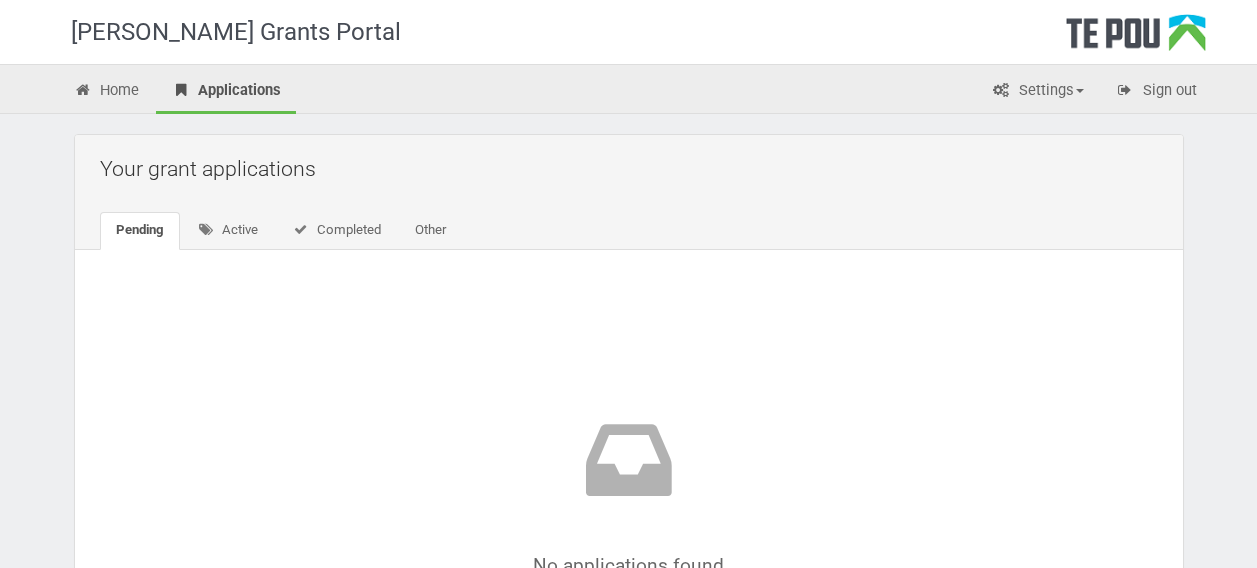 scroll, scrollTop: 0, scrollLeft: 0, axis: both 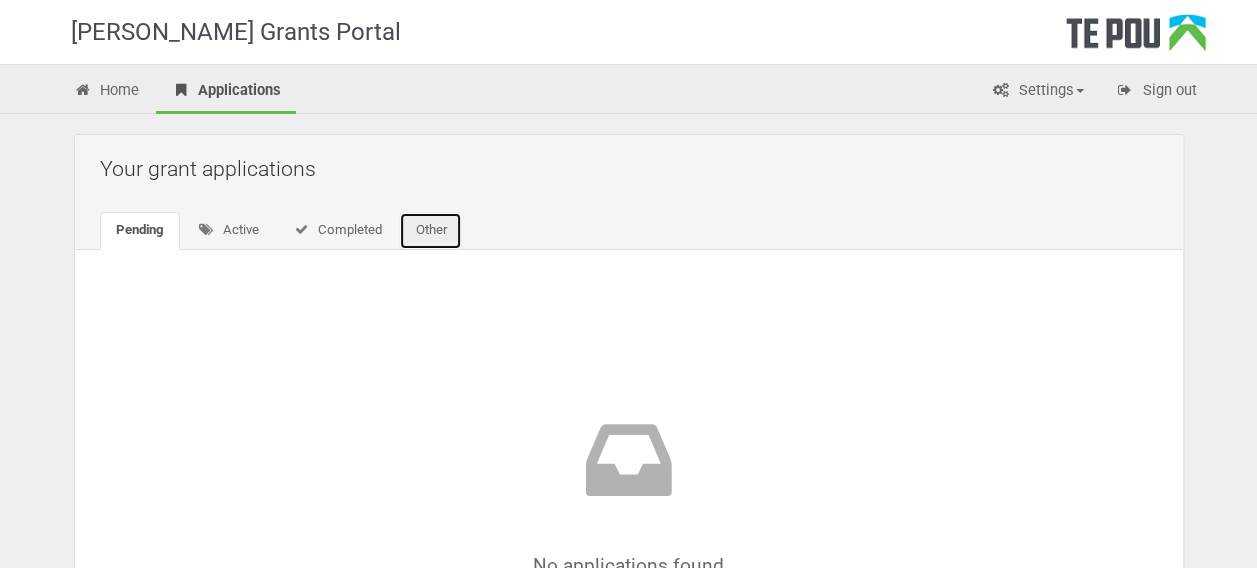 click on "Other" at bounding box center [430, 231] 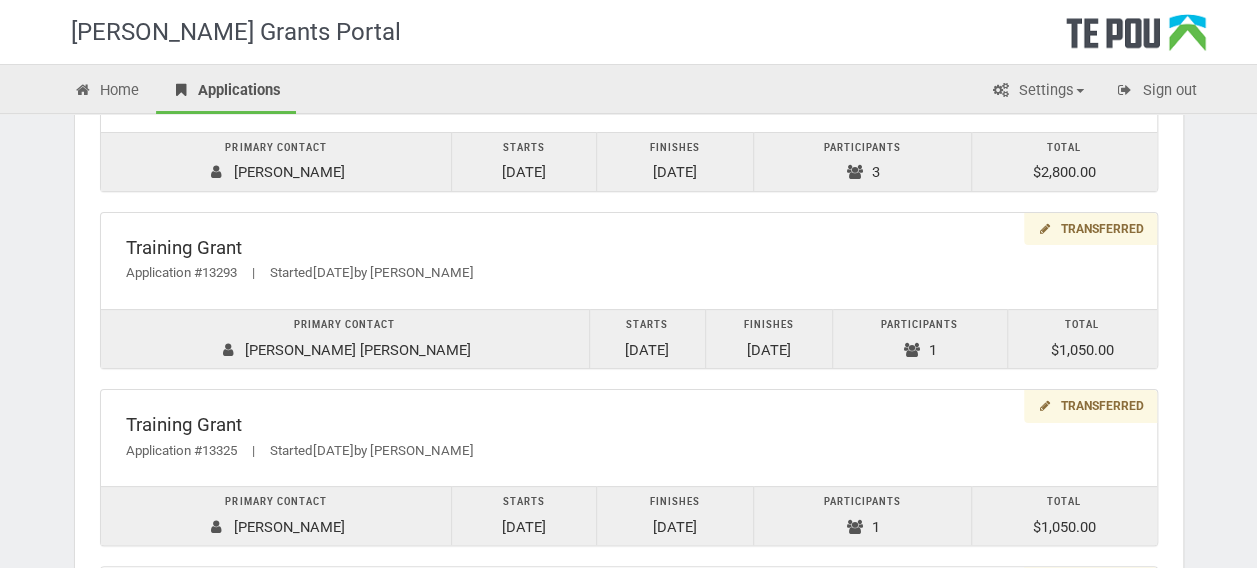 scroll, scrollTop: 838, scrollLeft: 0, axis: vertical 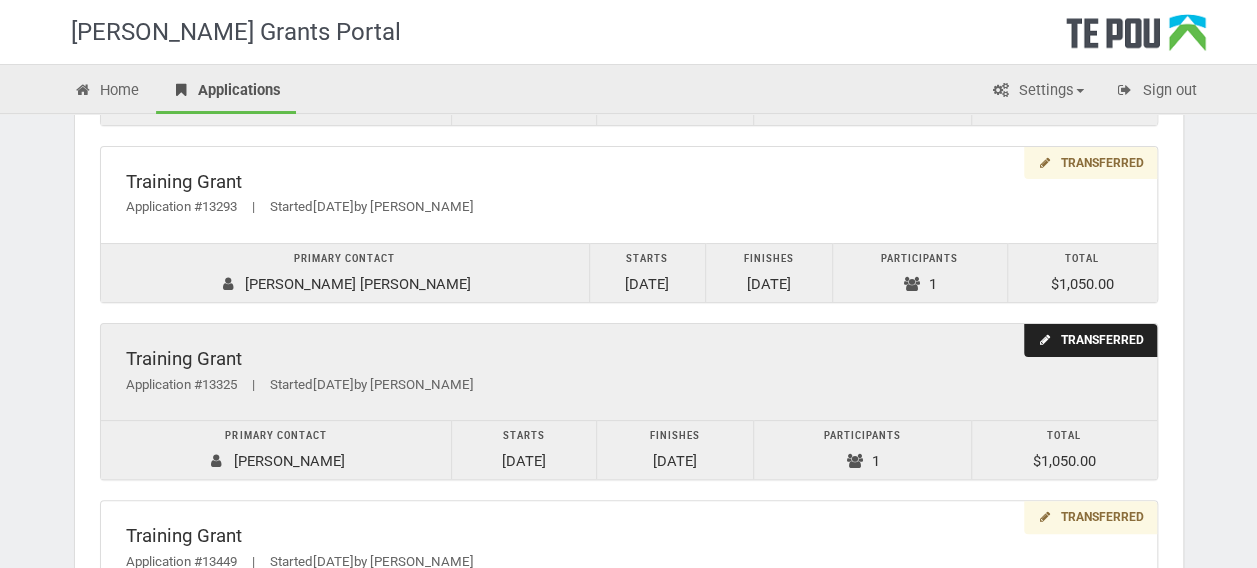 click on "Participants" at bounding box center [862, 436] 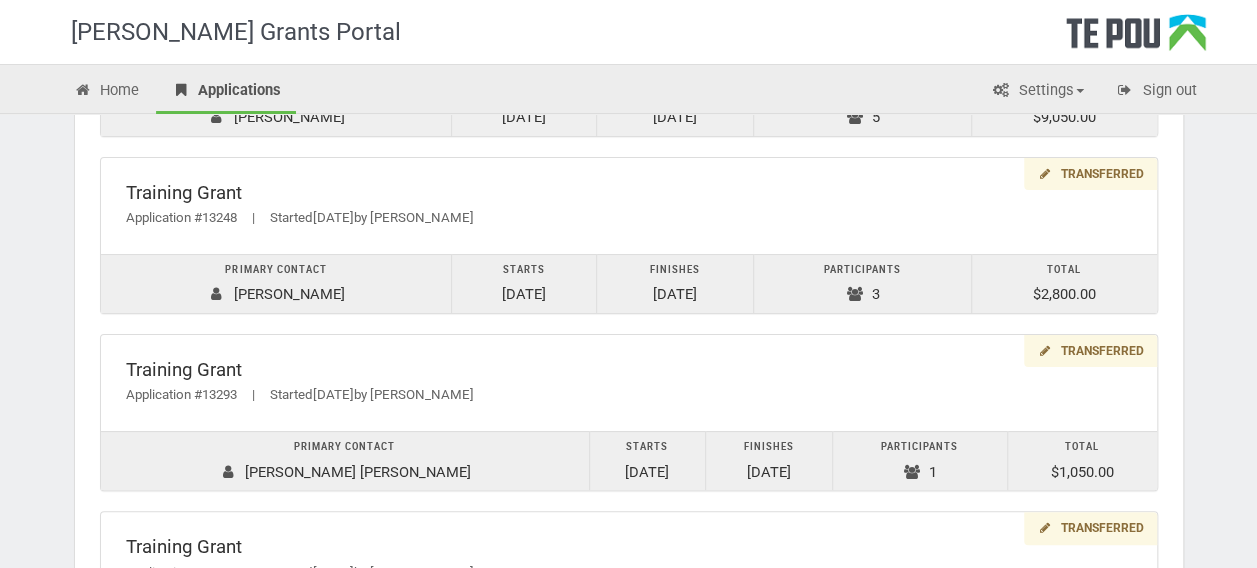 scroll, scrollTop: 654, scrollLeft: 0, axis: vertical 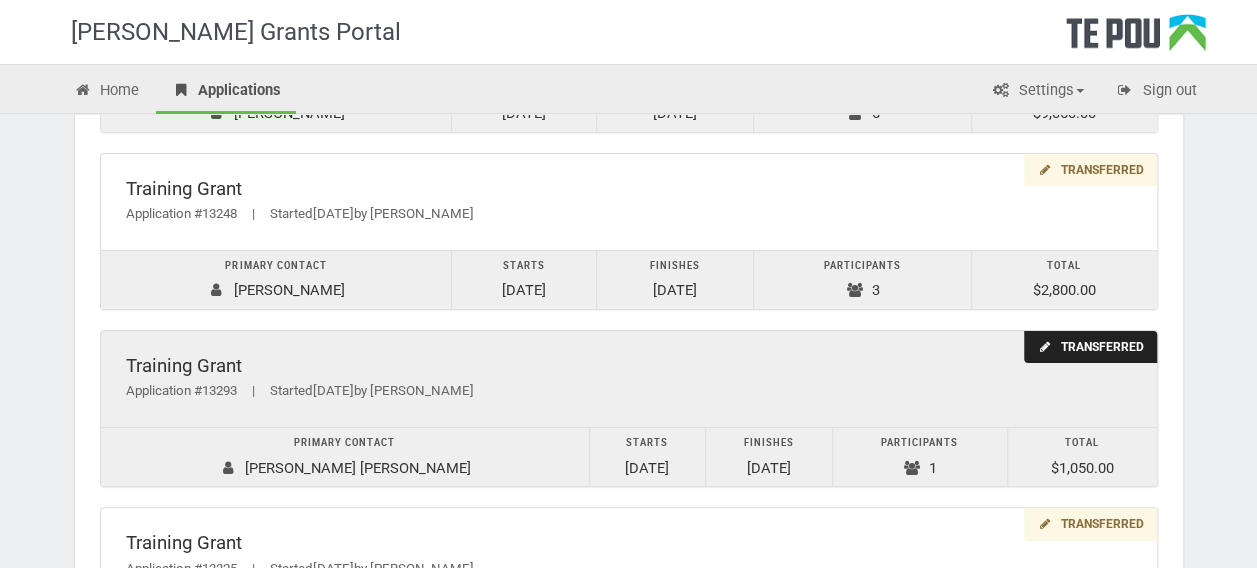click at bounding box center (911, 468) 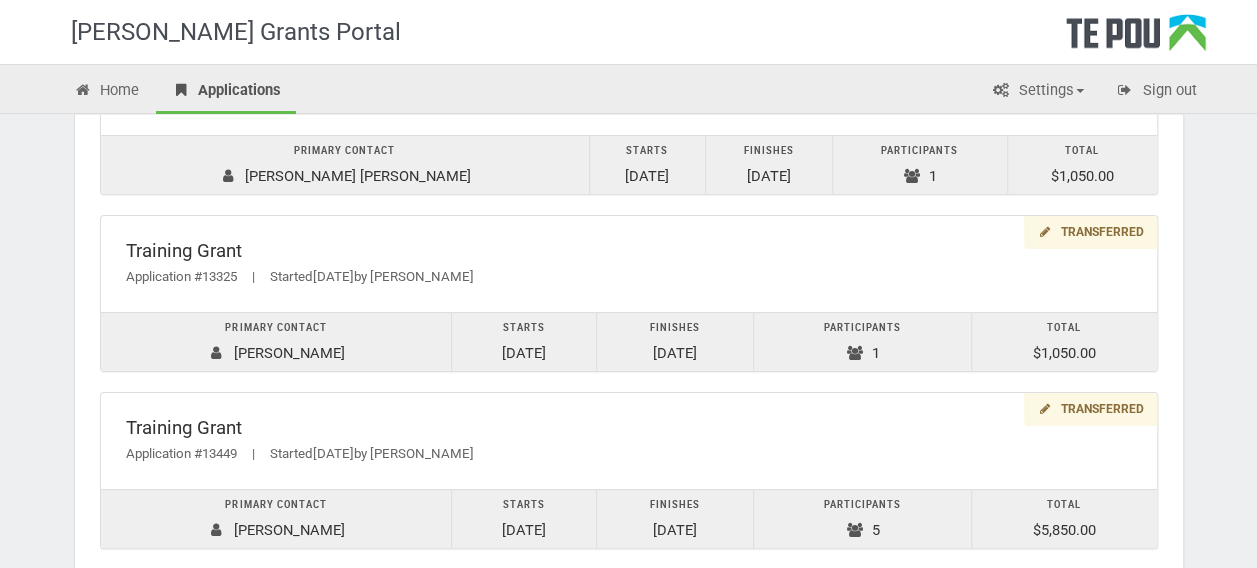 scroll, scrollTop: 974, scrollLeft: 0, axis: vertical 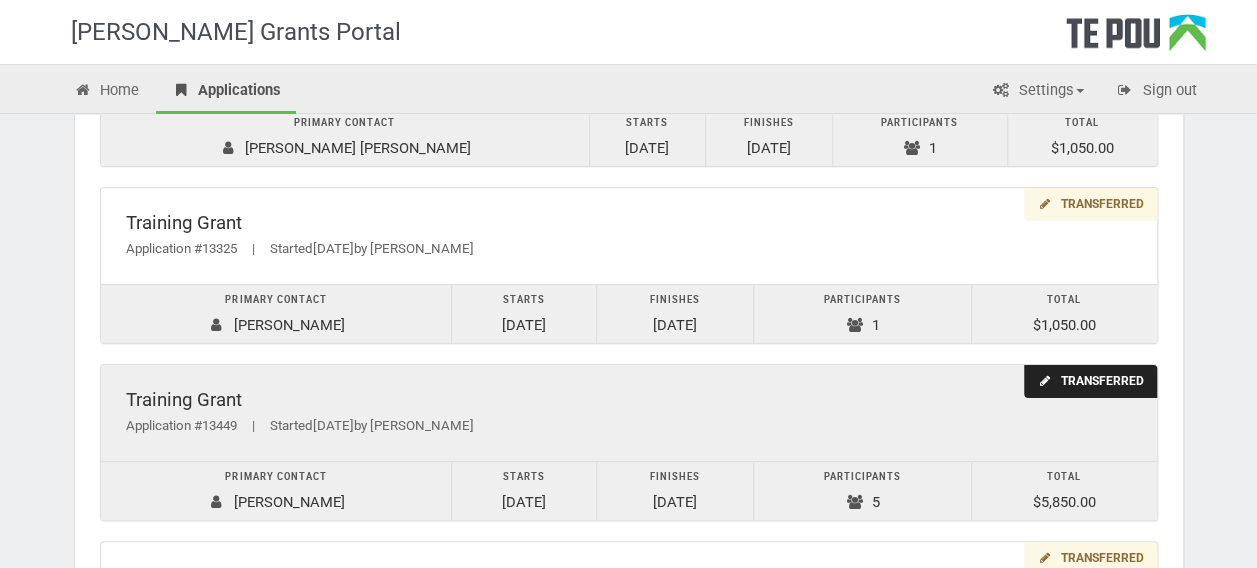 click on "Participants
5" at bounding box center [862, 491] 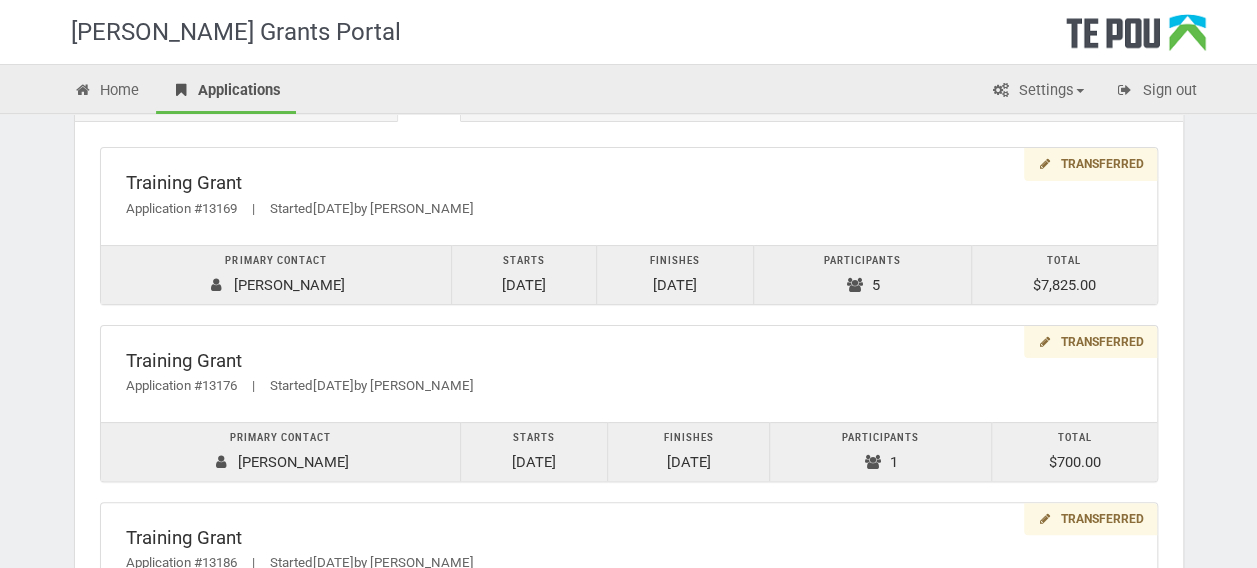 scroll, scrollTop: 0, scrollLeft: 0, axis: both 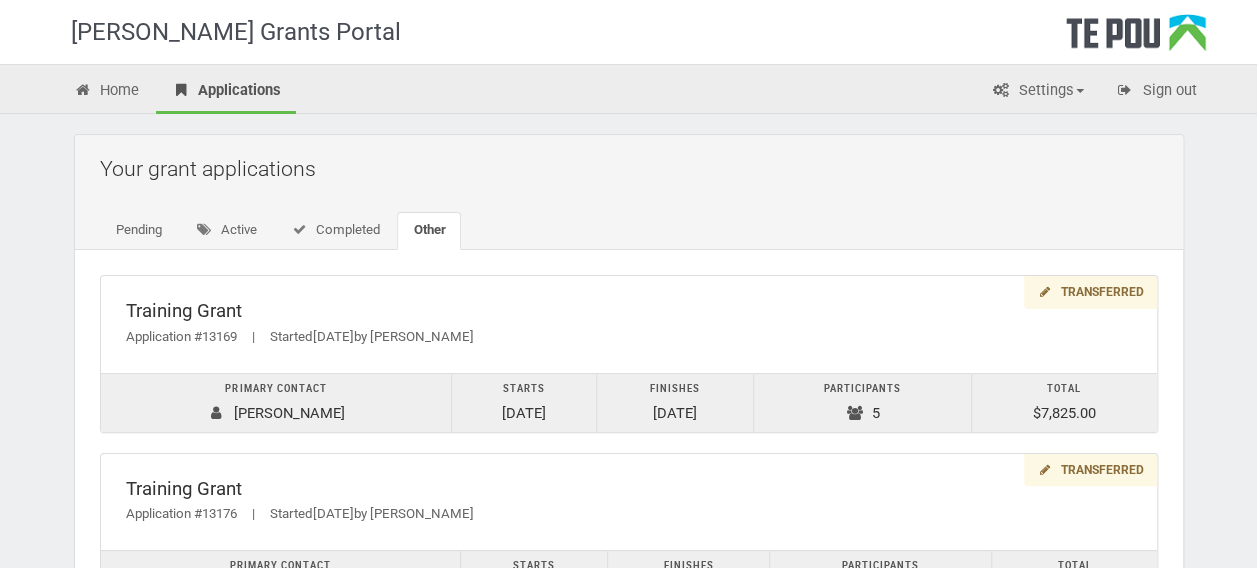 drag, startPoint x: 320, startPoint y: 250, endPoint x: 530, endPoint y: 194, distance: 217.33844 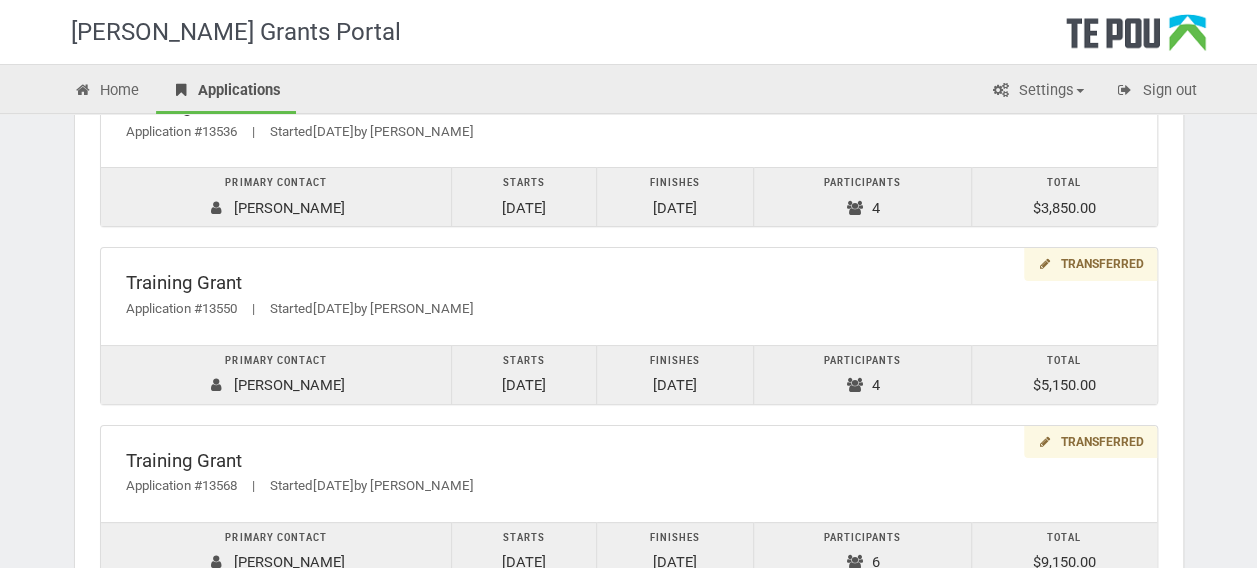 scroll, scrollTop: 1435, scrollLeft: 0, axis: vertical 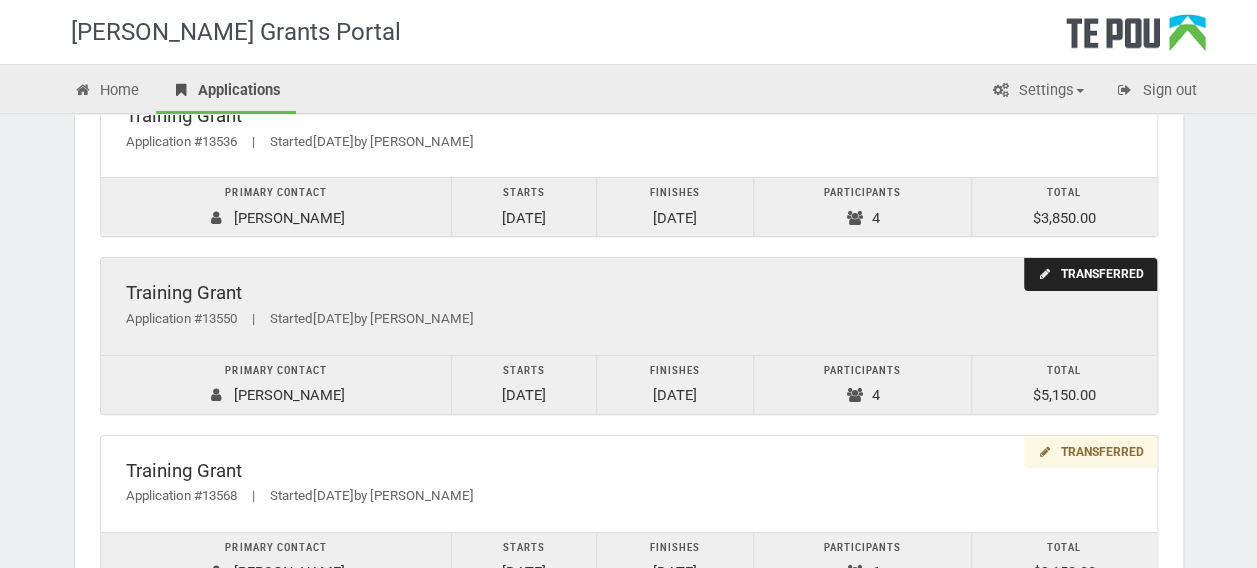 click on "Participants
4" at bounding box center (862, 384) 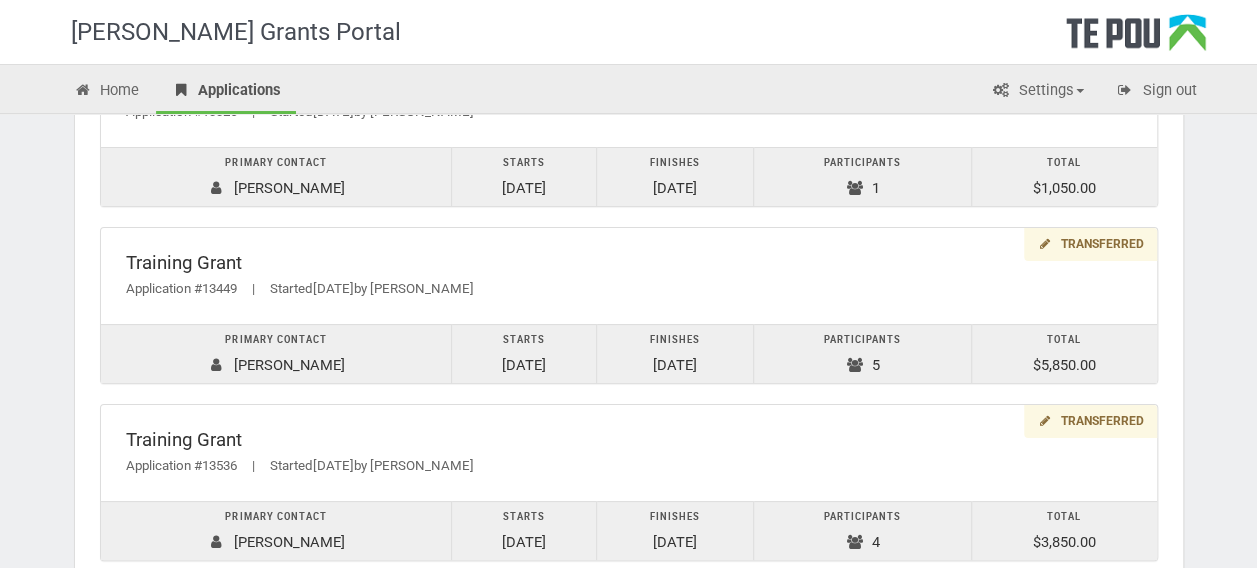 scroll, scrollTop: 1122, scrollLeft: 0, axis: vertical 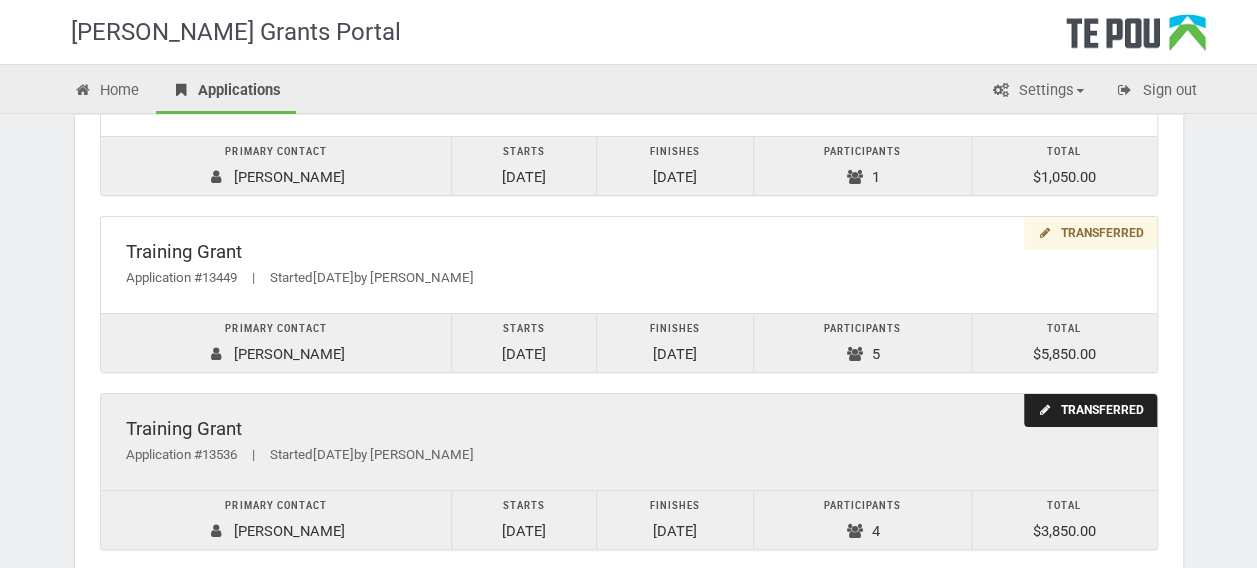 click at bounding box center (854, 531) 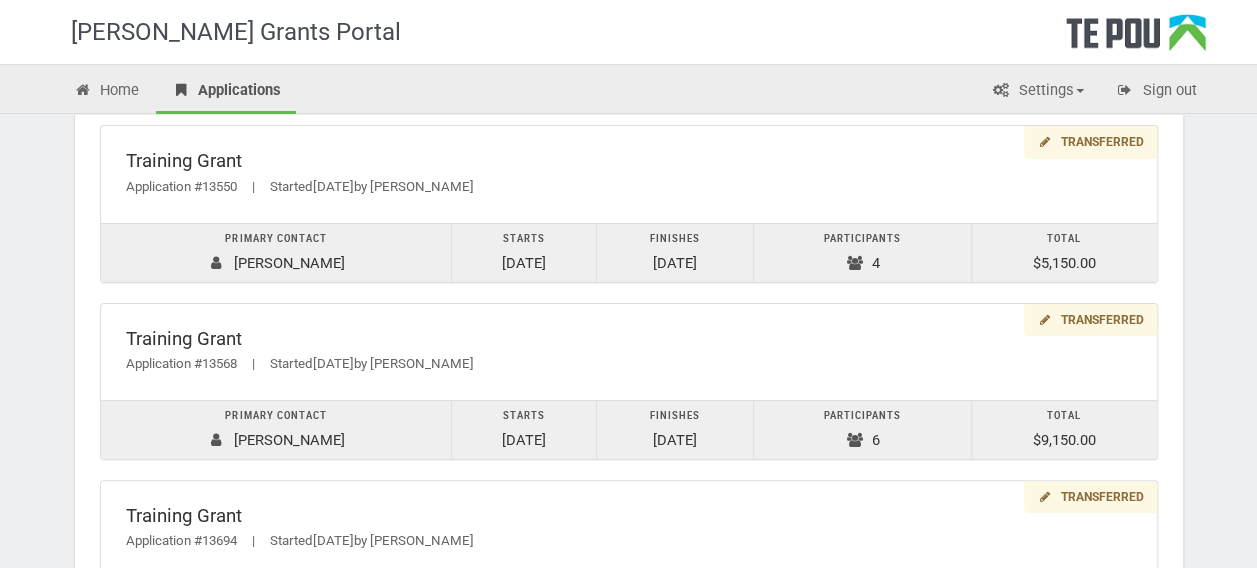 scroll, scrollTop: 1568, scrollLeft: 0, axis: vertical 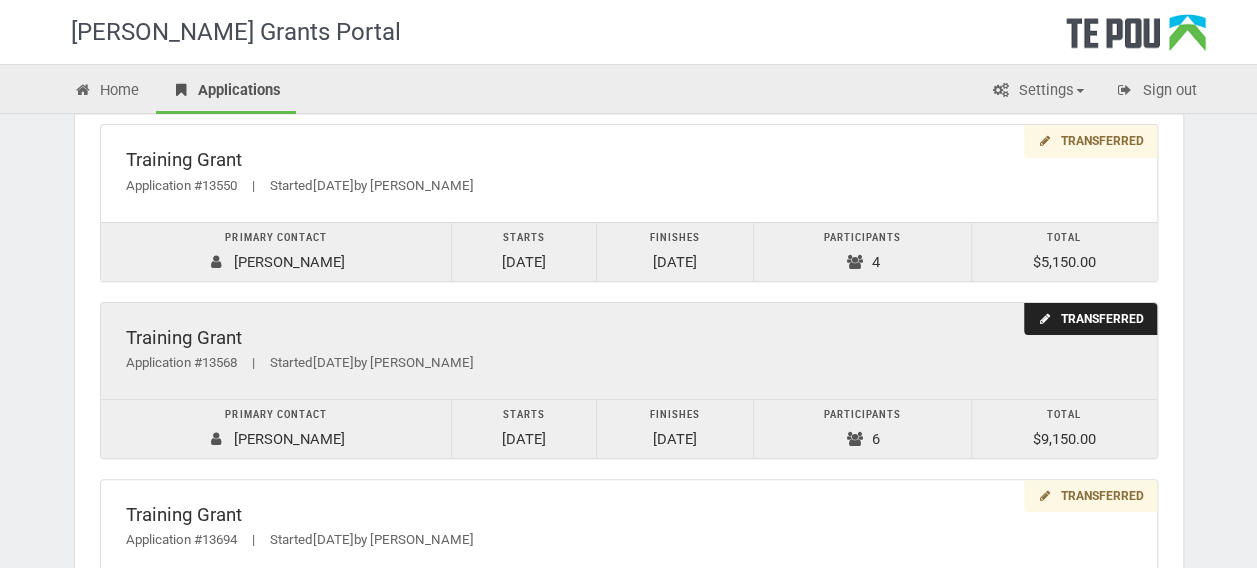click on "Participants
6" at bounding box center (862, 428) 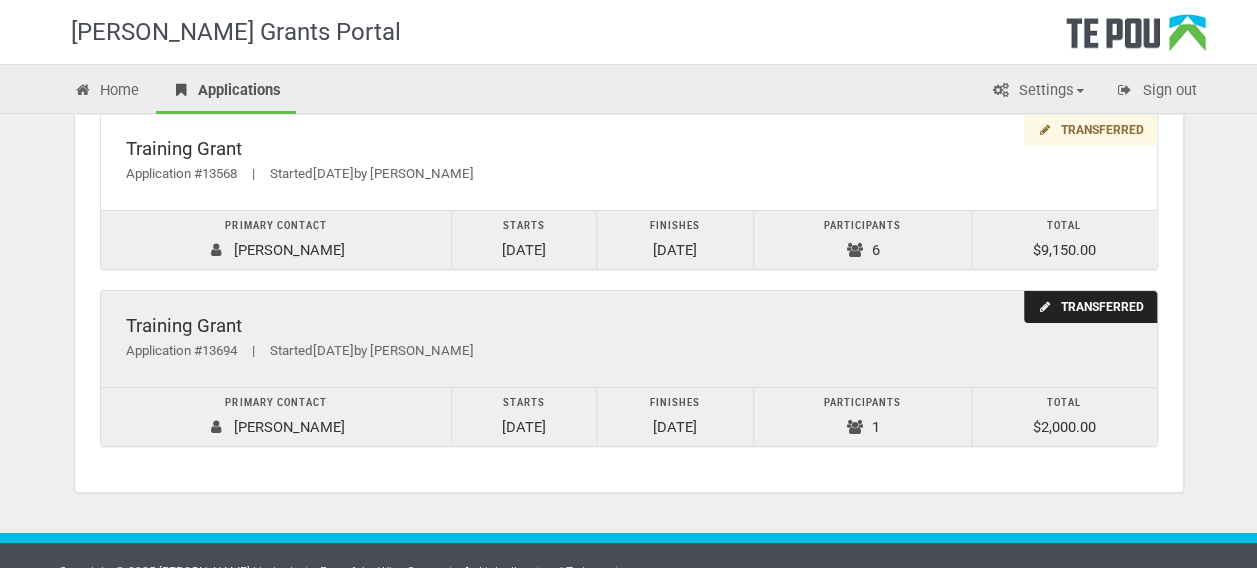 scroll, scrollTop: 1758, scrollLeft: 0, axis: vertical 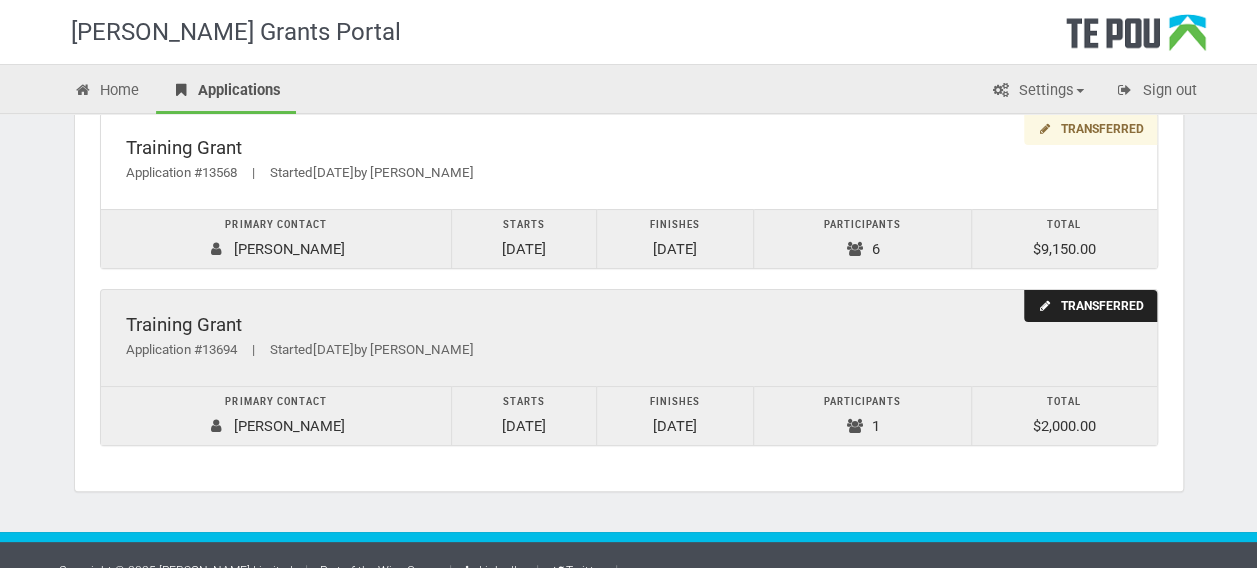 click at bounding box center (854, 426) 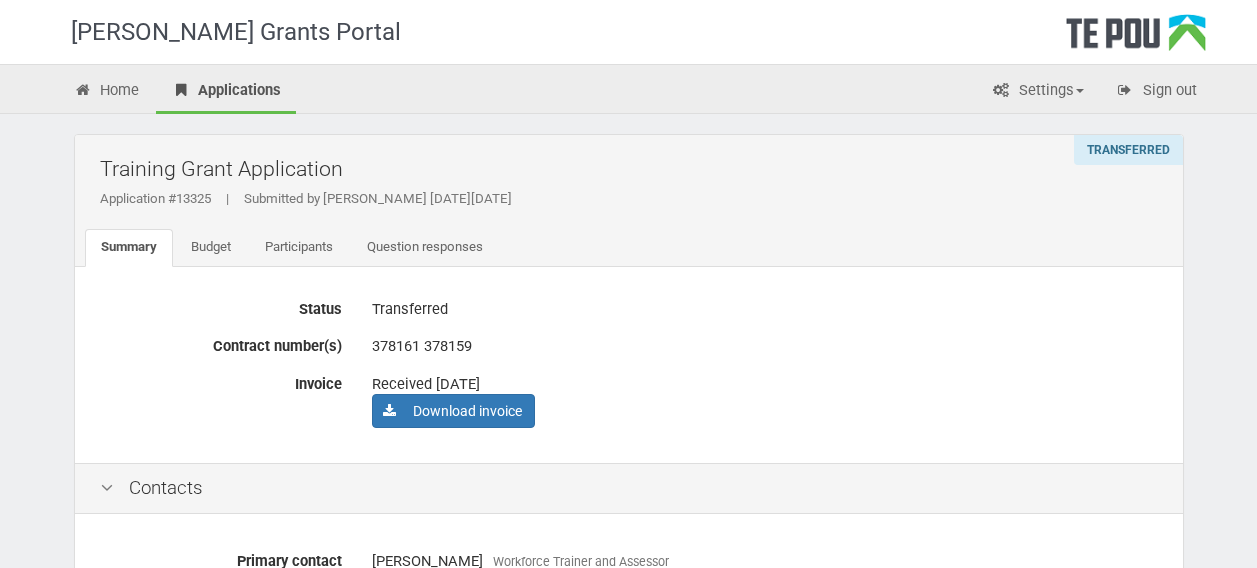 scroll, scrollTop: 0, scrollLeft: 0, axis: both 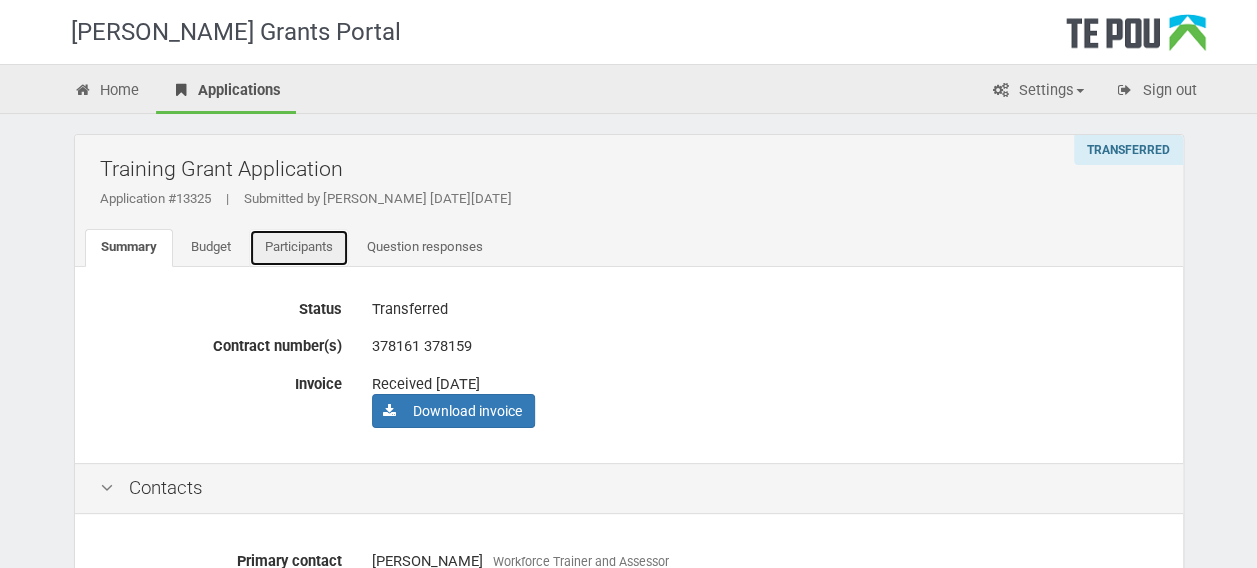 click on "Participants" at bounding box center (299, 248) 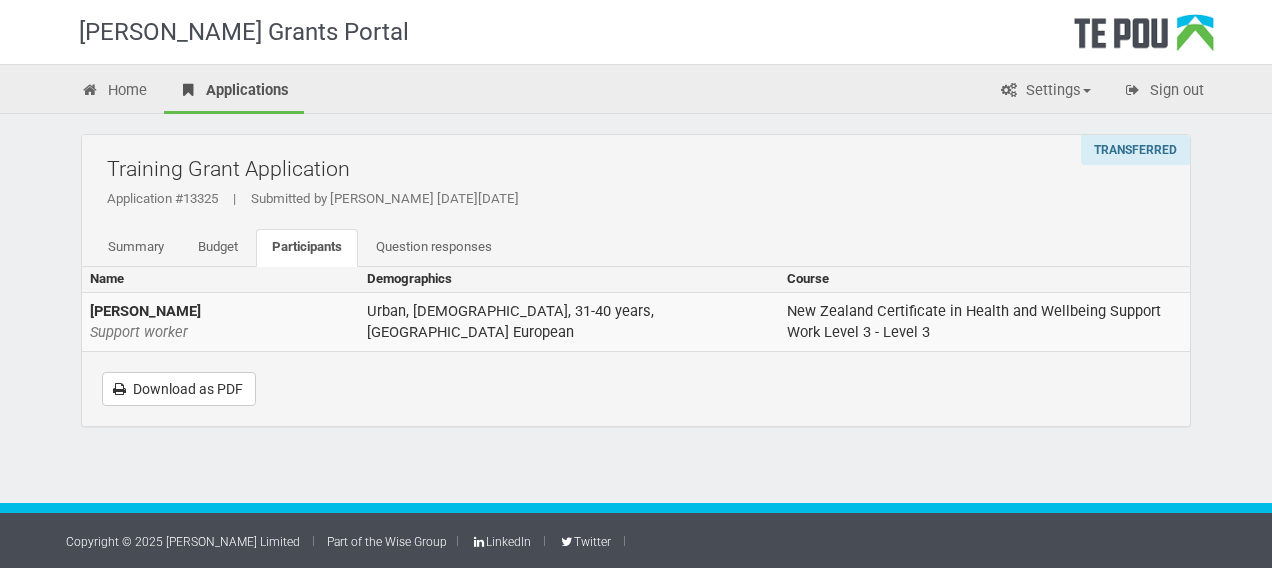 scroll, scrollTop: 0, scrollLeft: 0, axis: both 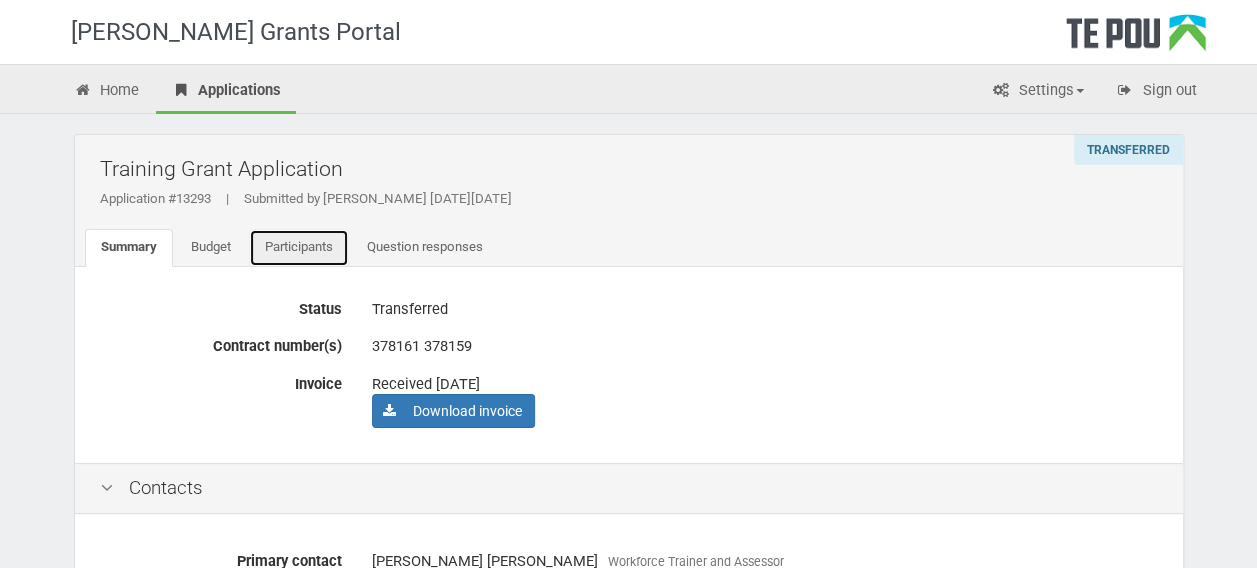 click on "Participants" at bounding box center [299, 248] 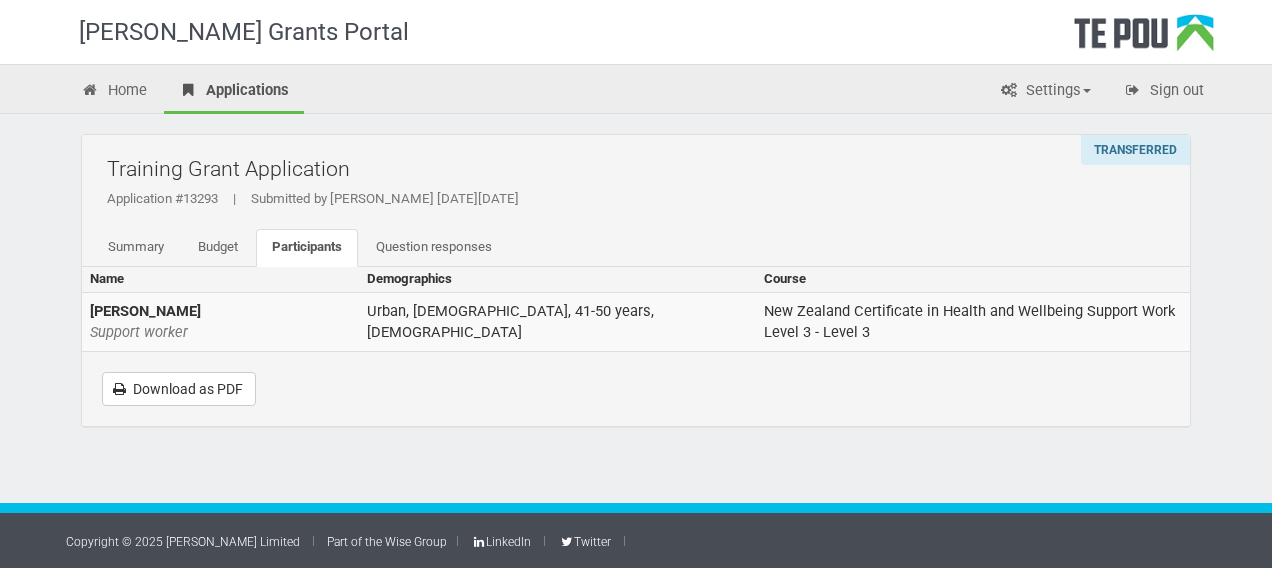 scroll, scrollTop: 0, scrollLeft: 0, axis: both 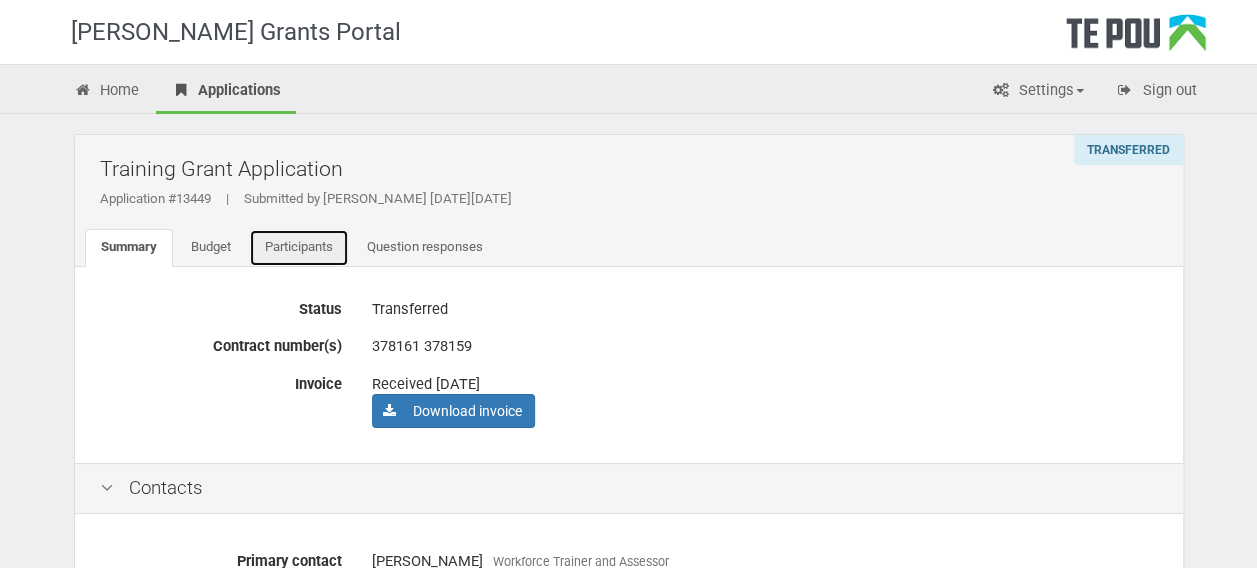click on "Participants" at bounding box center (299, 248) 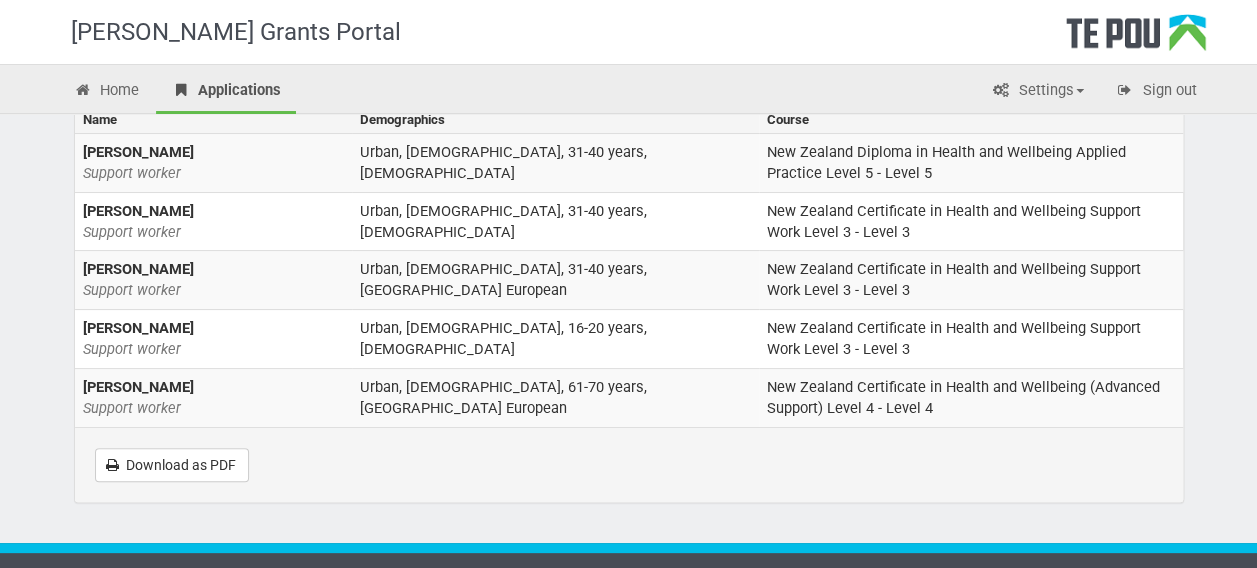 scroll, scrollTop: 160, scrollLeft: 0, axis: vertical 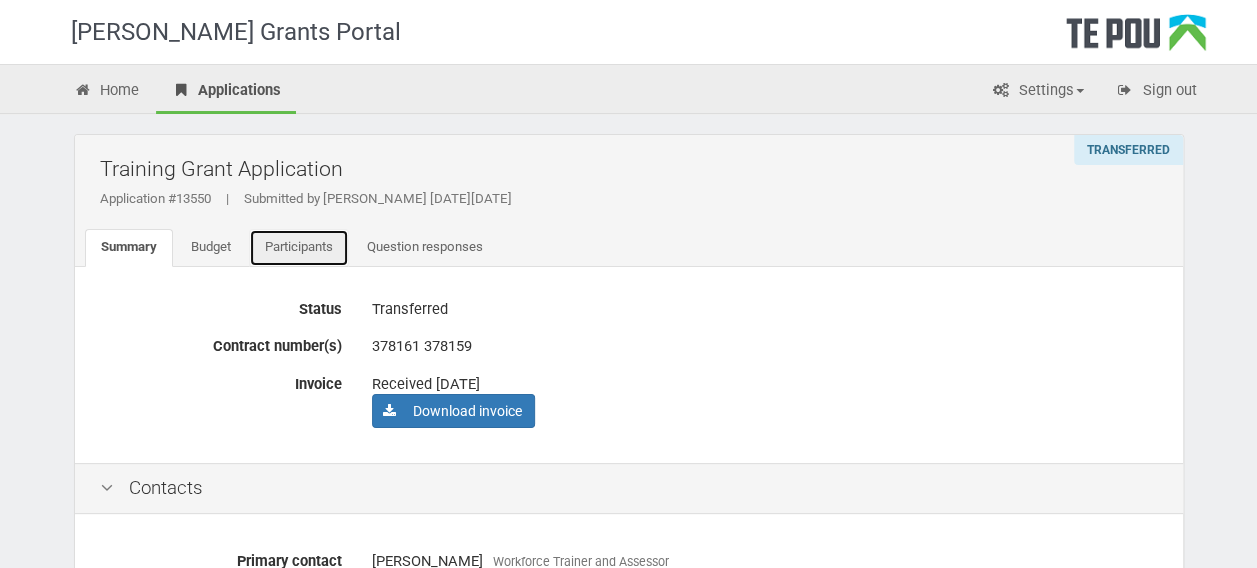 click on "Participants" at bounding box center [299, 248] 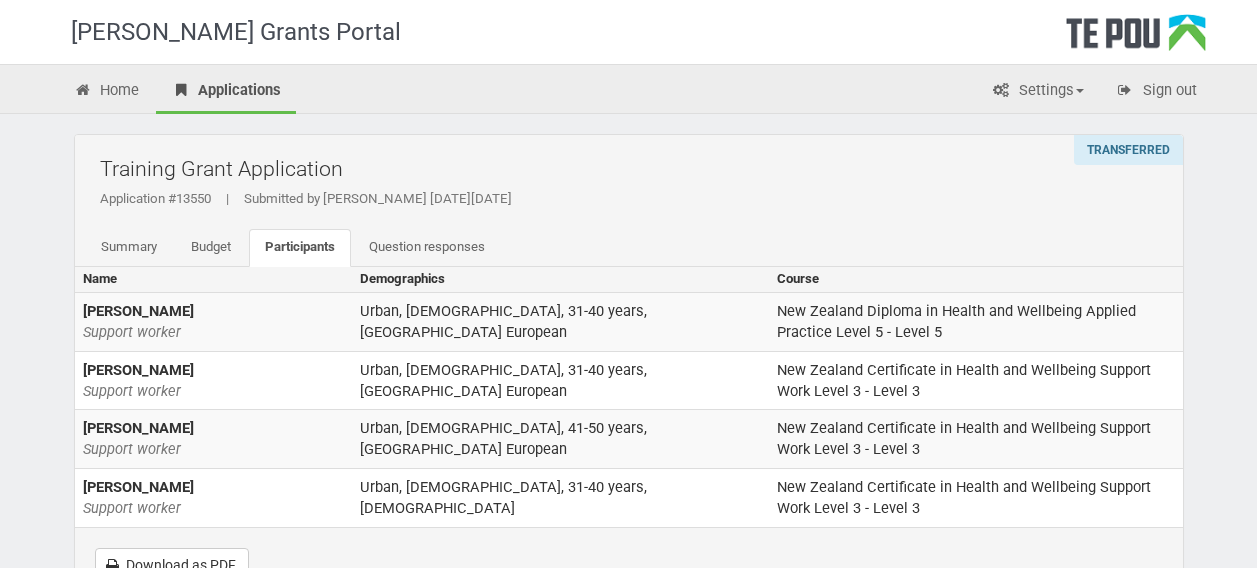 scroll, scrollTop: 0, scrollLeft: 0, axis: both 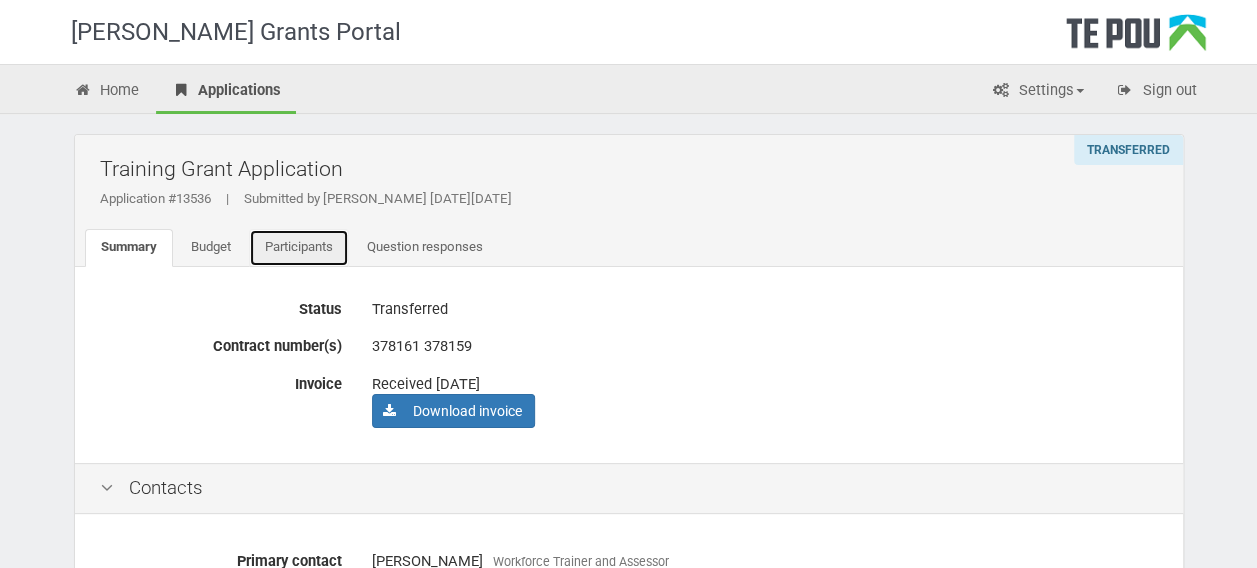 click on "Participants" at bounding box center (299, 248) 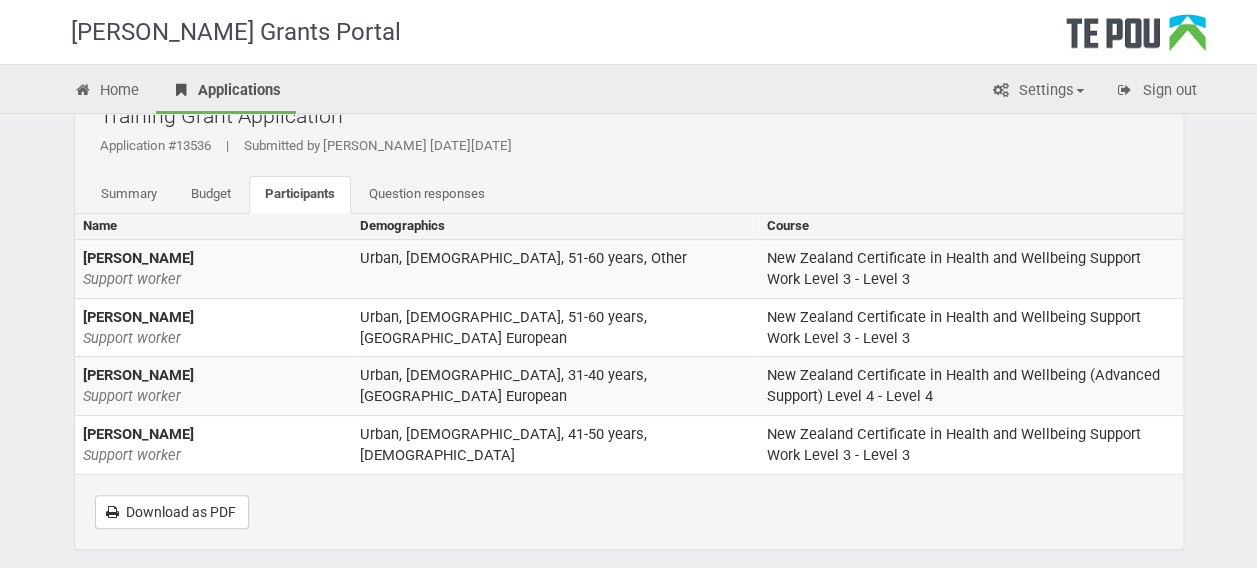 scroll, scrollTop: 54, scrollLeft: 0, axis: vertical 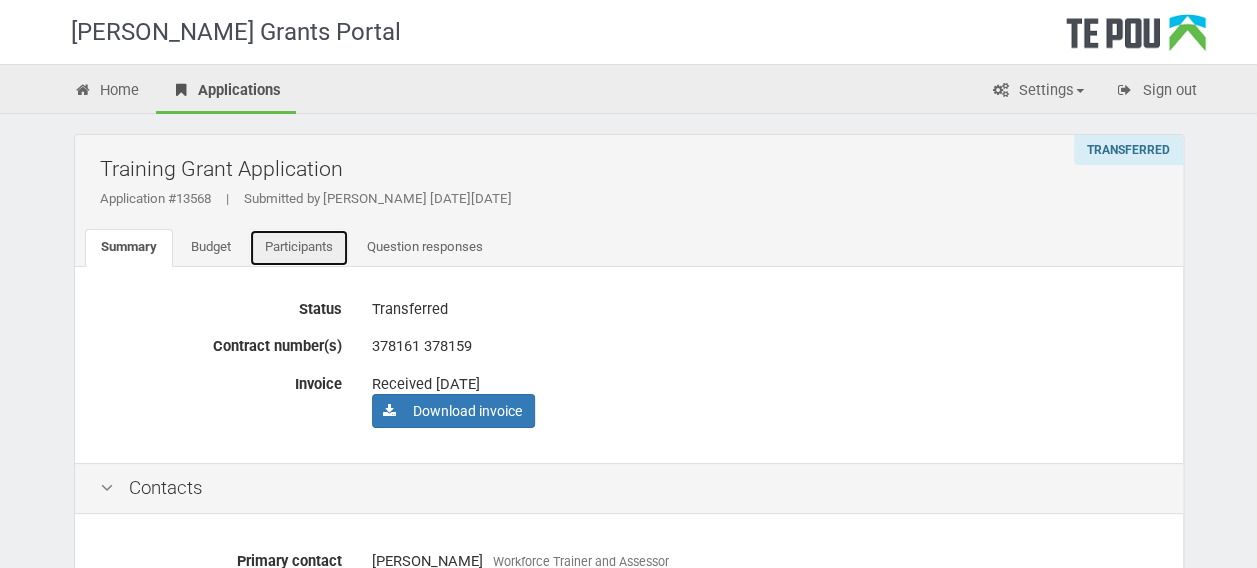 click on "Participants" at bounding box center [299, 248] 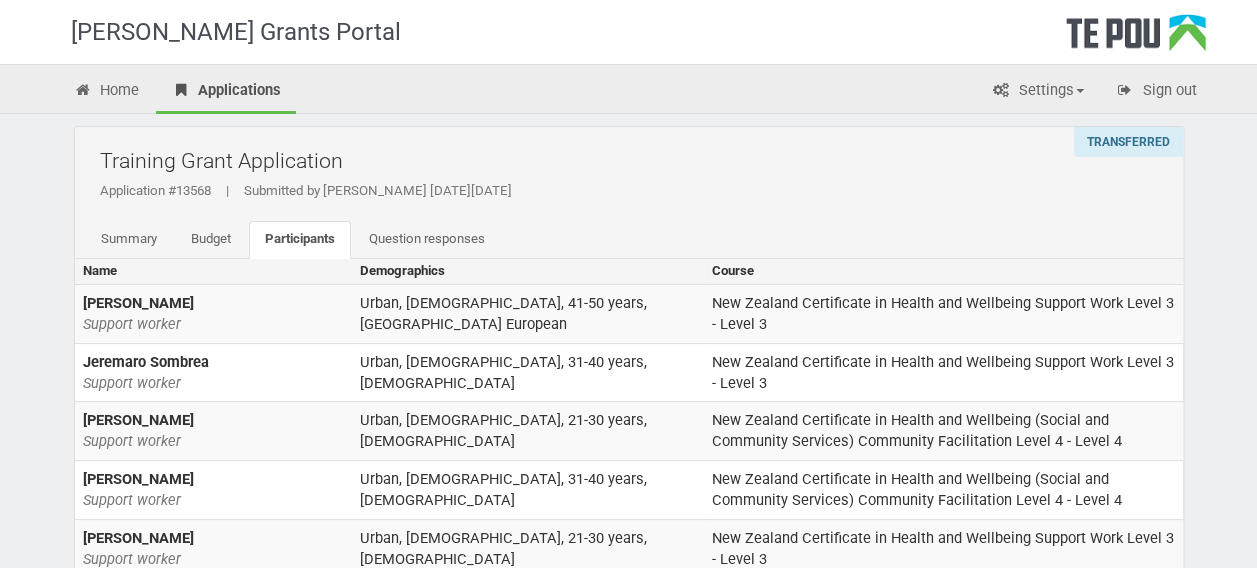 scroll, scrollTop: 0, scrollLeft: 0, axis: both 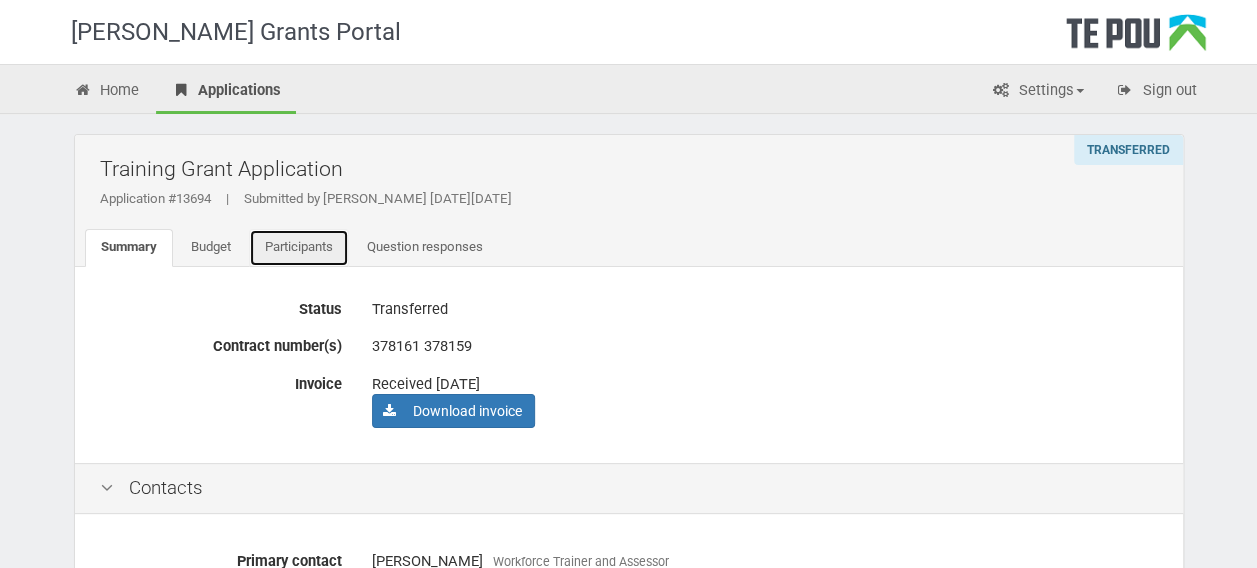 click on "Participants" at bounding box center (299, 248) 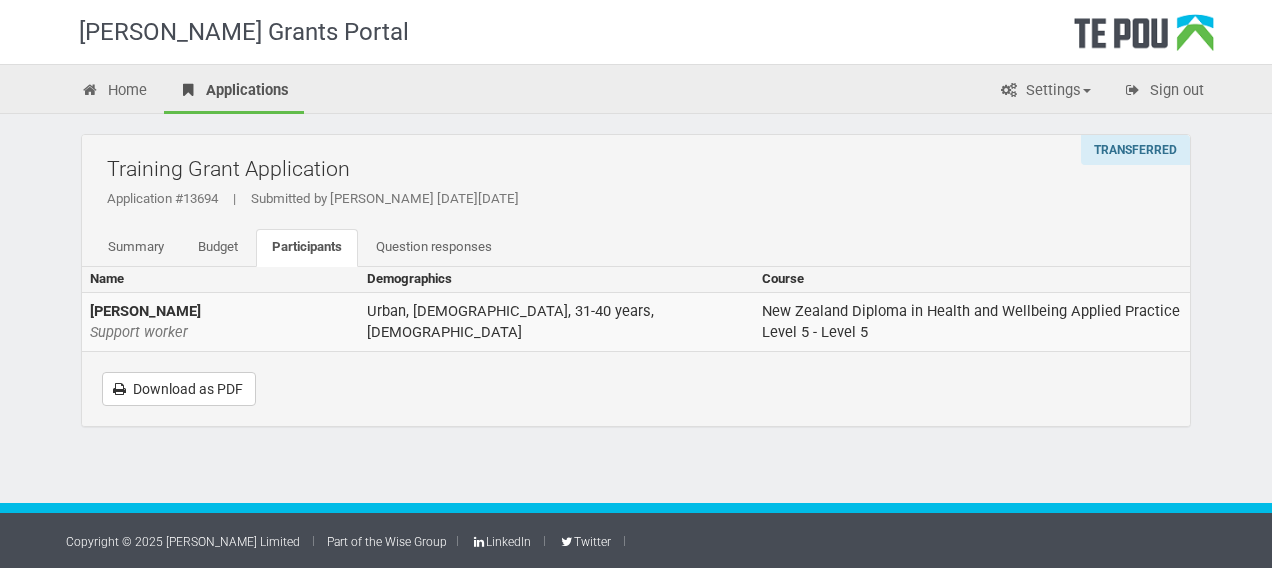 scroll, scrollTop: 0, scrollLeft: 0, axis: both 